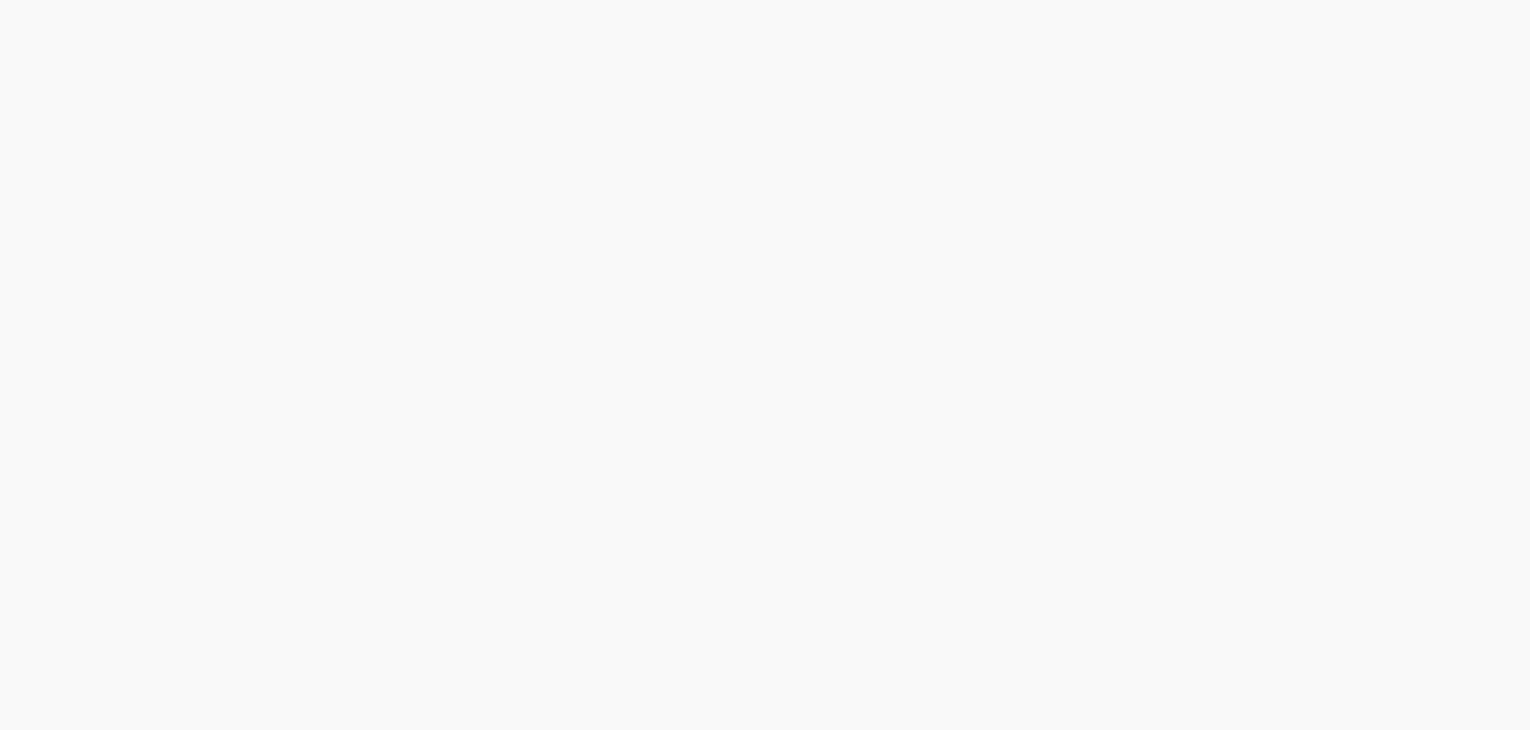 scroll, scrollTop: 0, scrollLeft: 0, axis: both 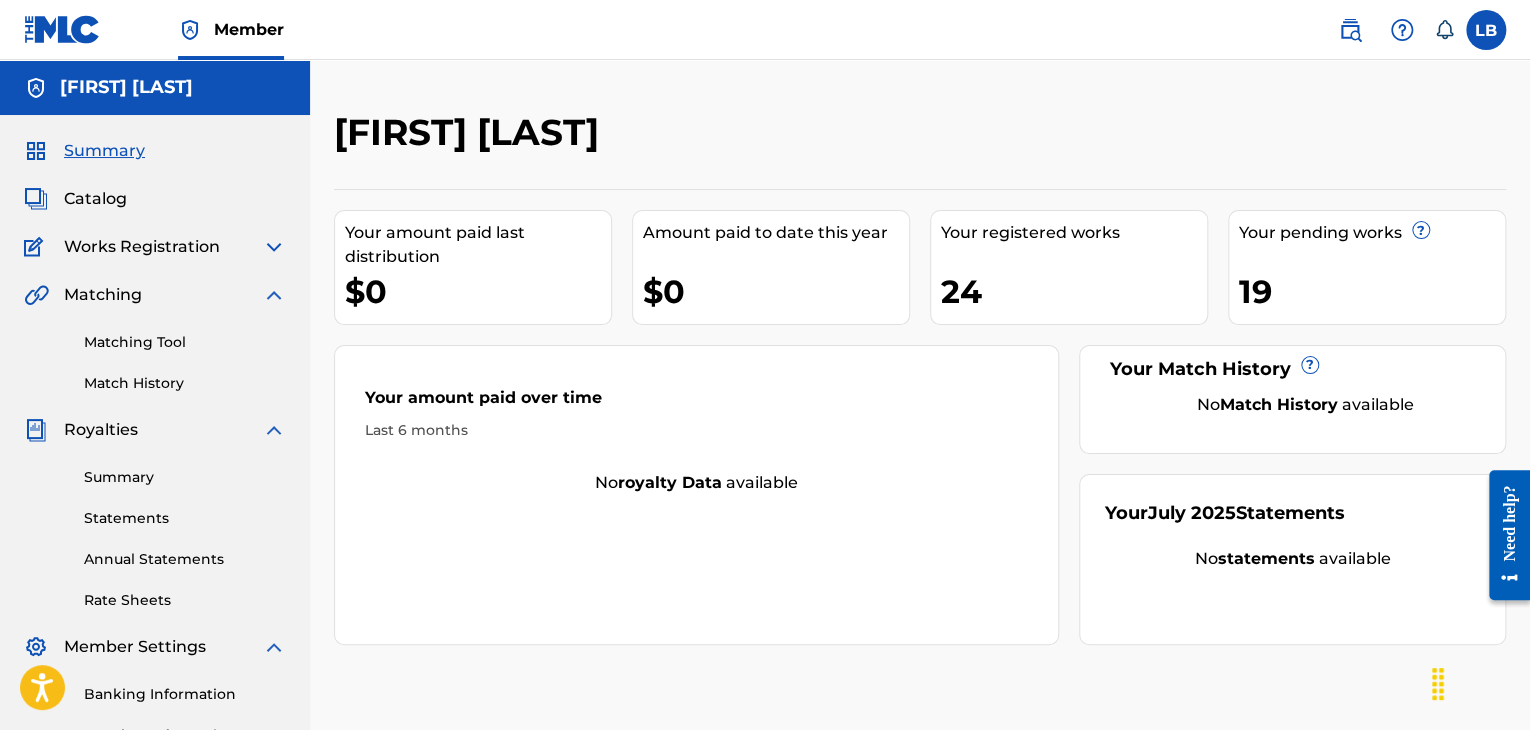 click at bounding box center [62, 29] 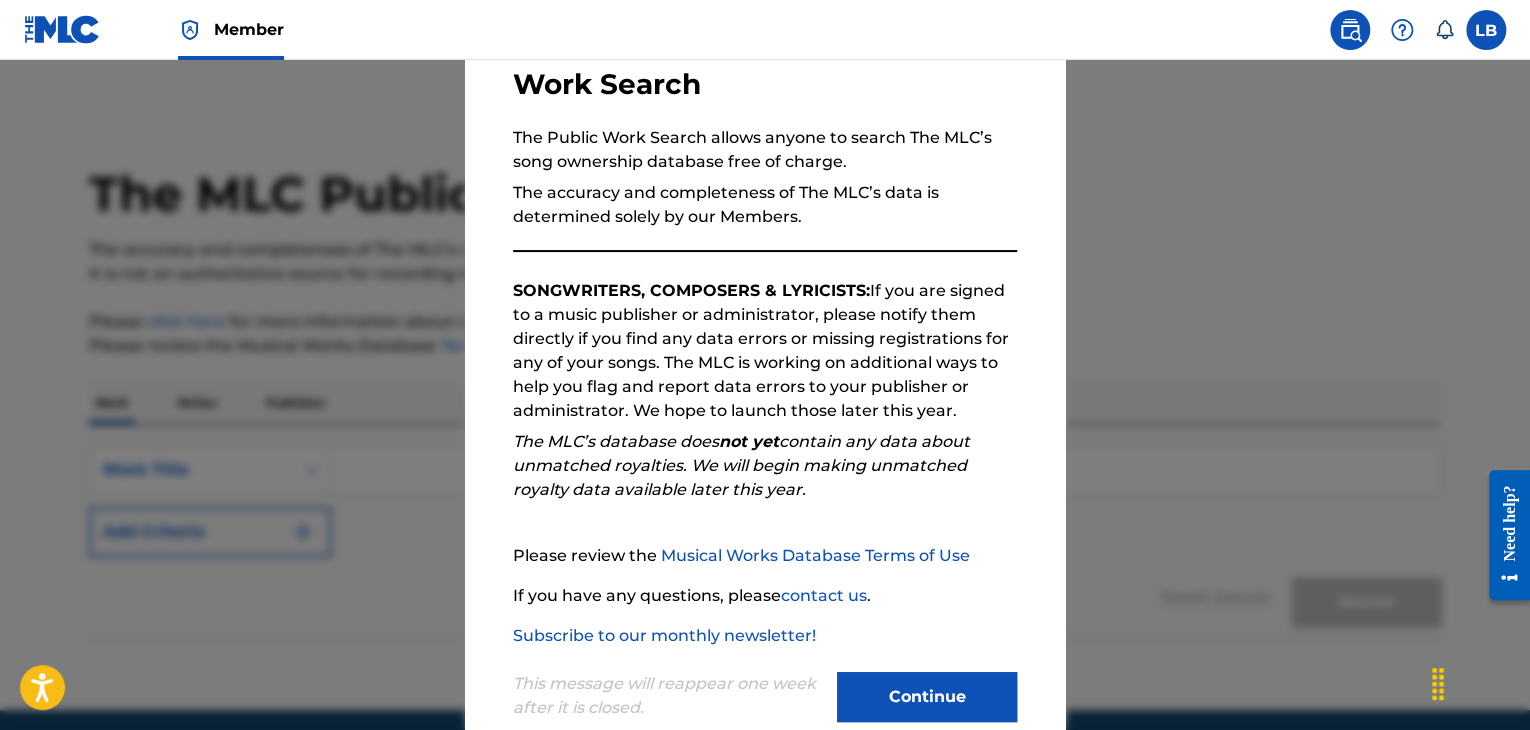 scroll, scrollTop: 185, scrollLeft: 0, axis: vertical 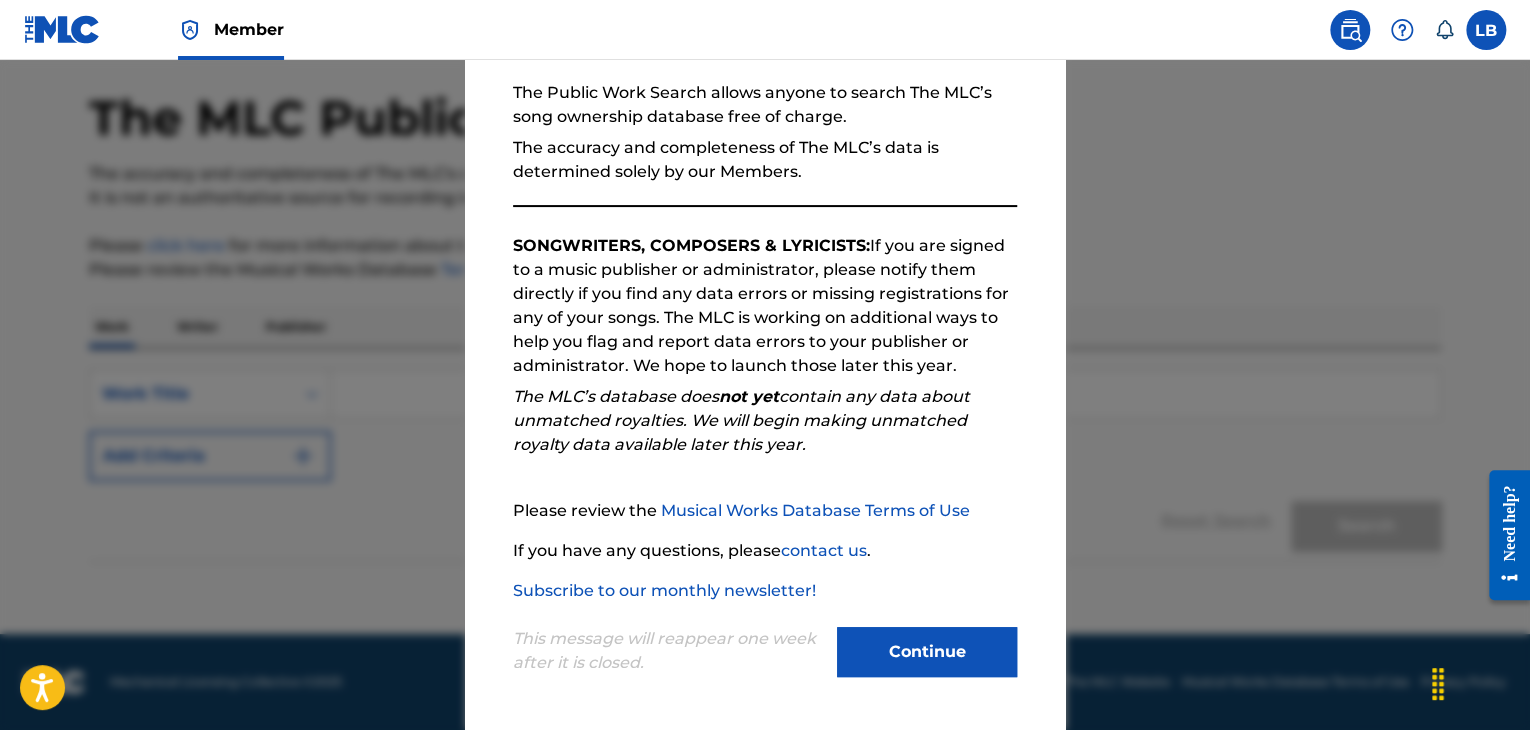 click on "Continue" at bounding box center [927, 652] 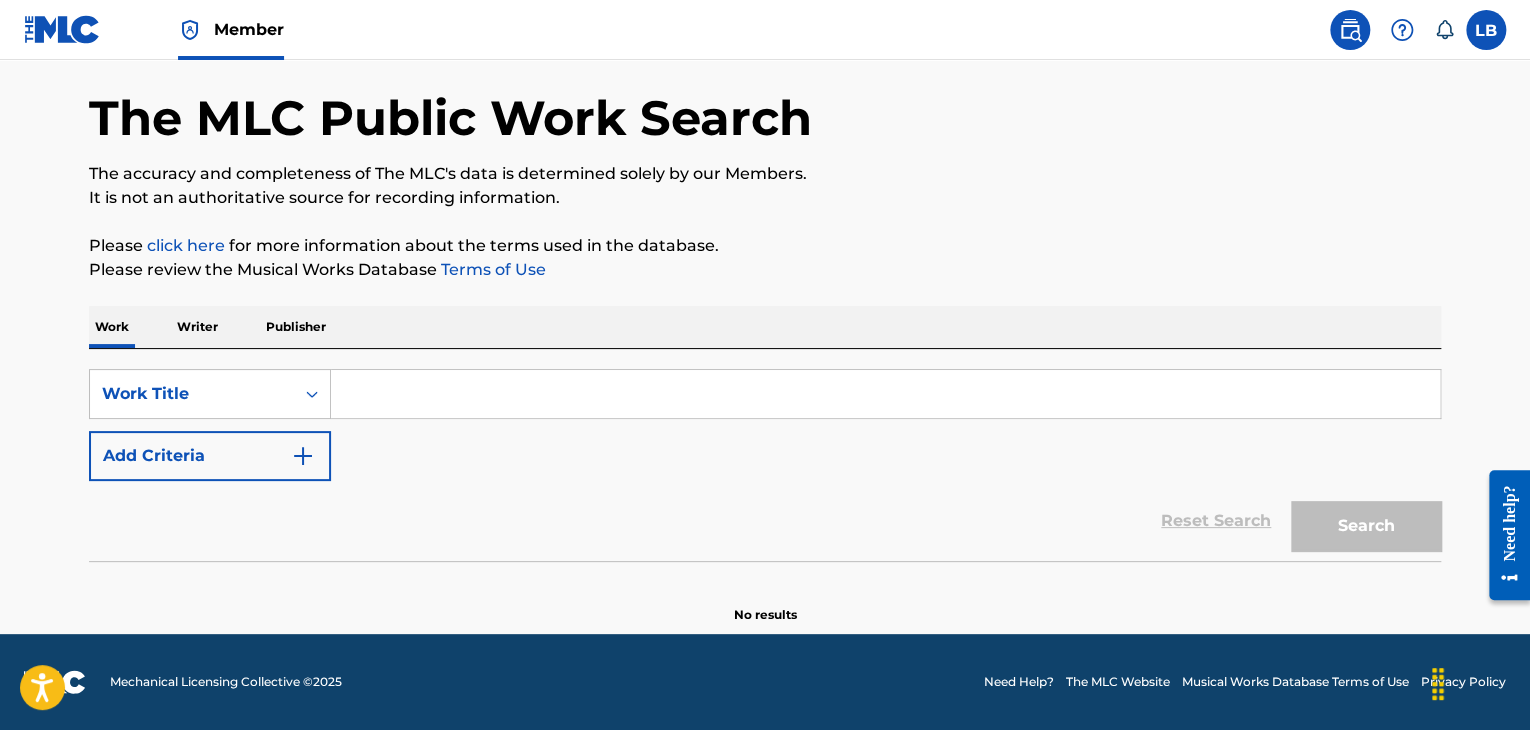 click on "Writer" at bounding box center (197, 327) 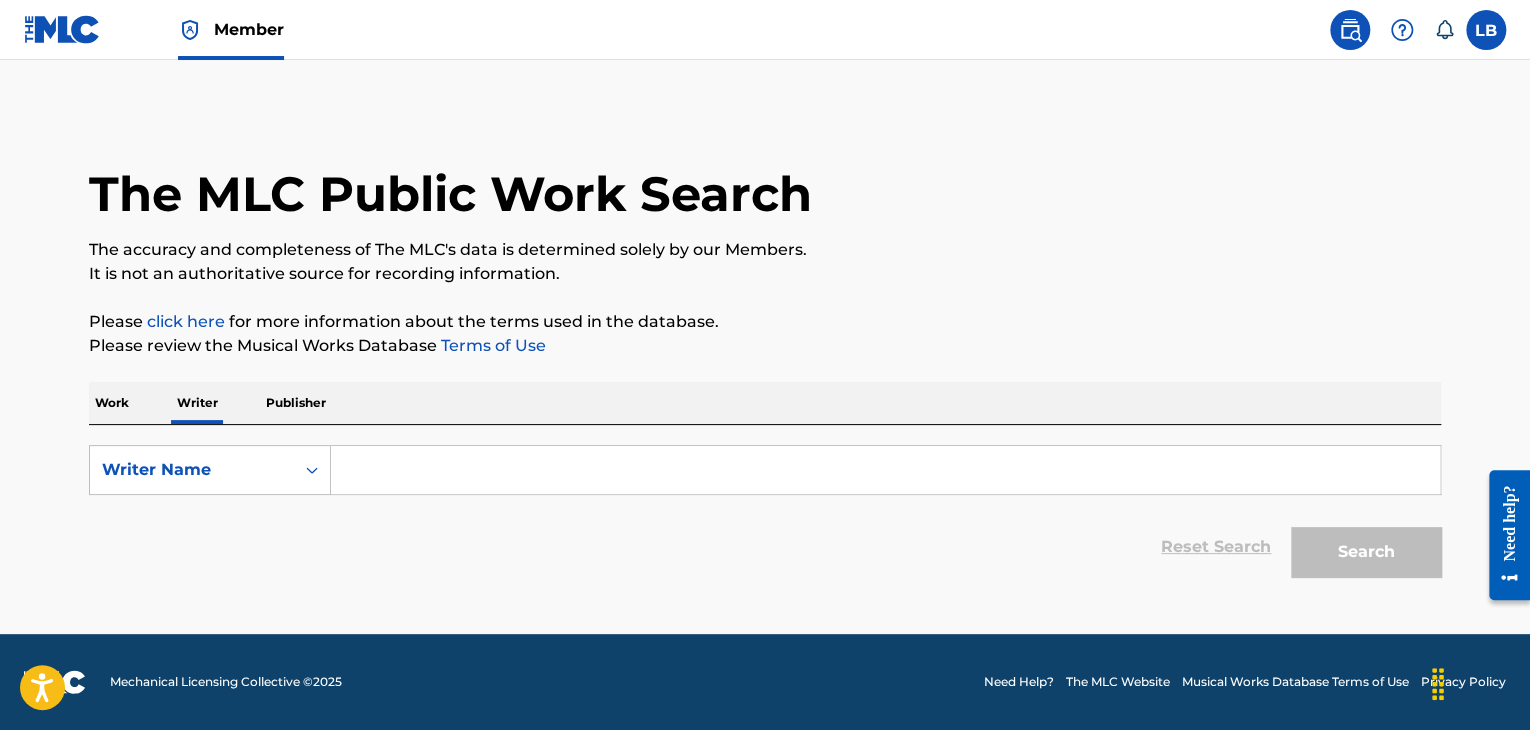 scroll, scrollTop: 0, scrollLeft: 0, axis: both 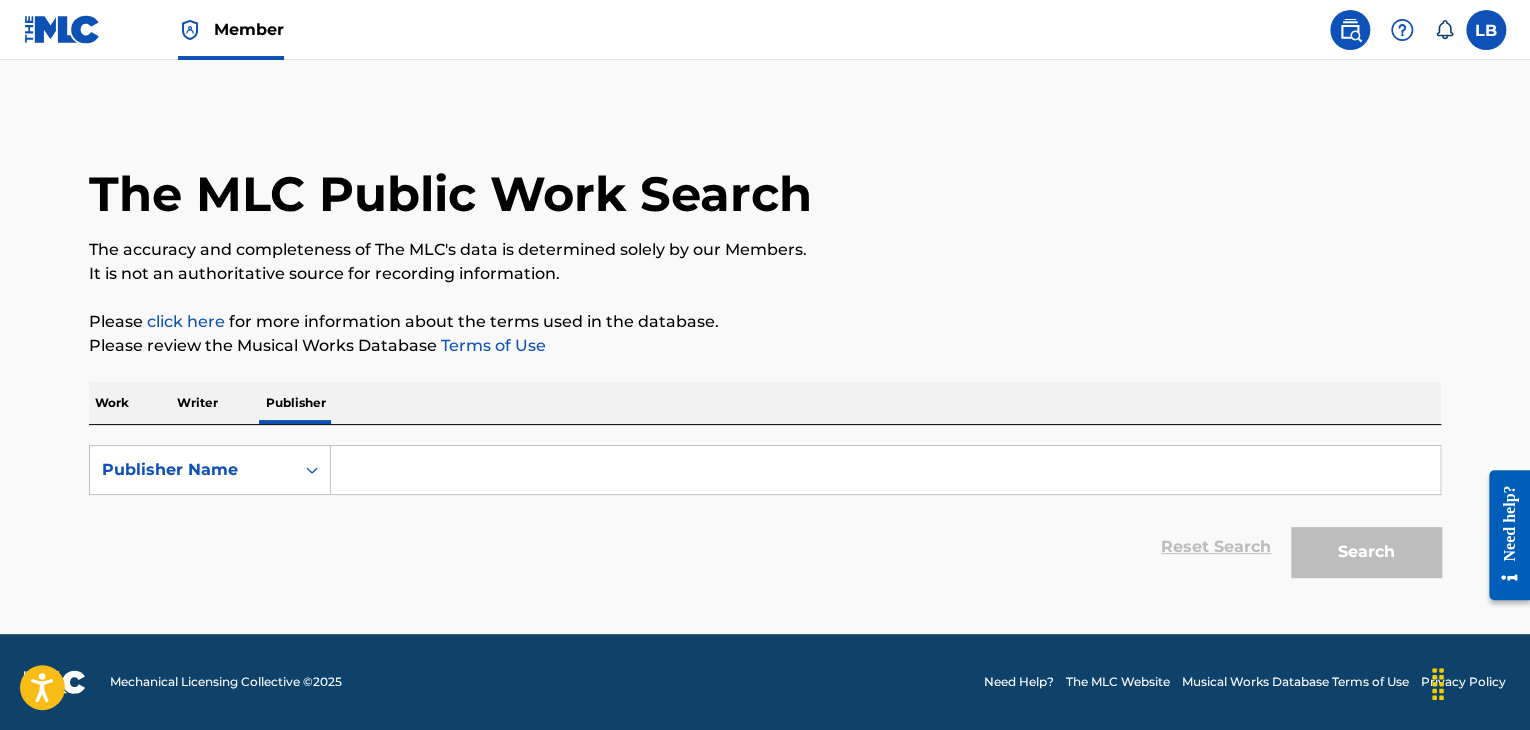 drag, startPoint x: 400, startPoint y: 470, endPoint x: 433, endPoint y: 477, distance: 33.734257 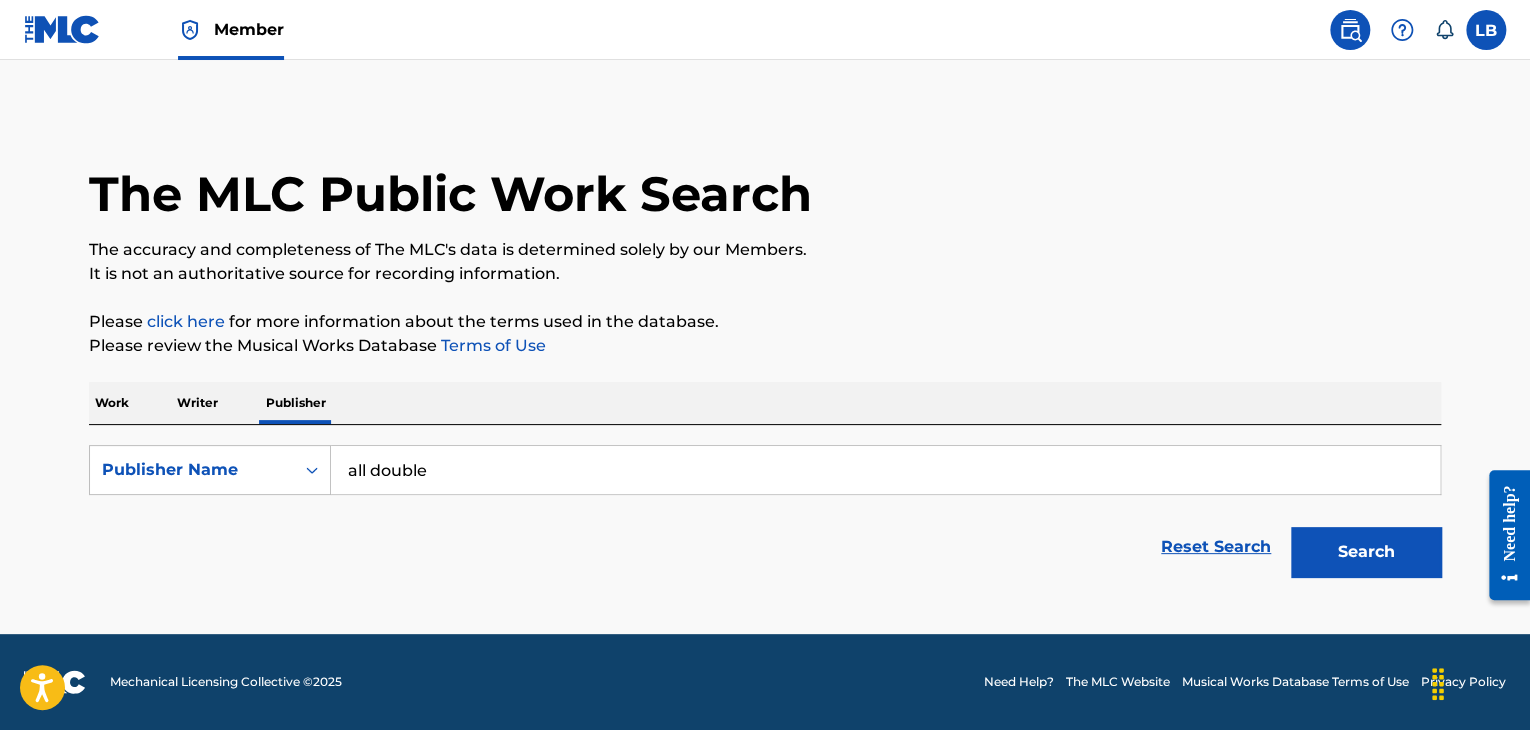 type on "all double" 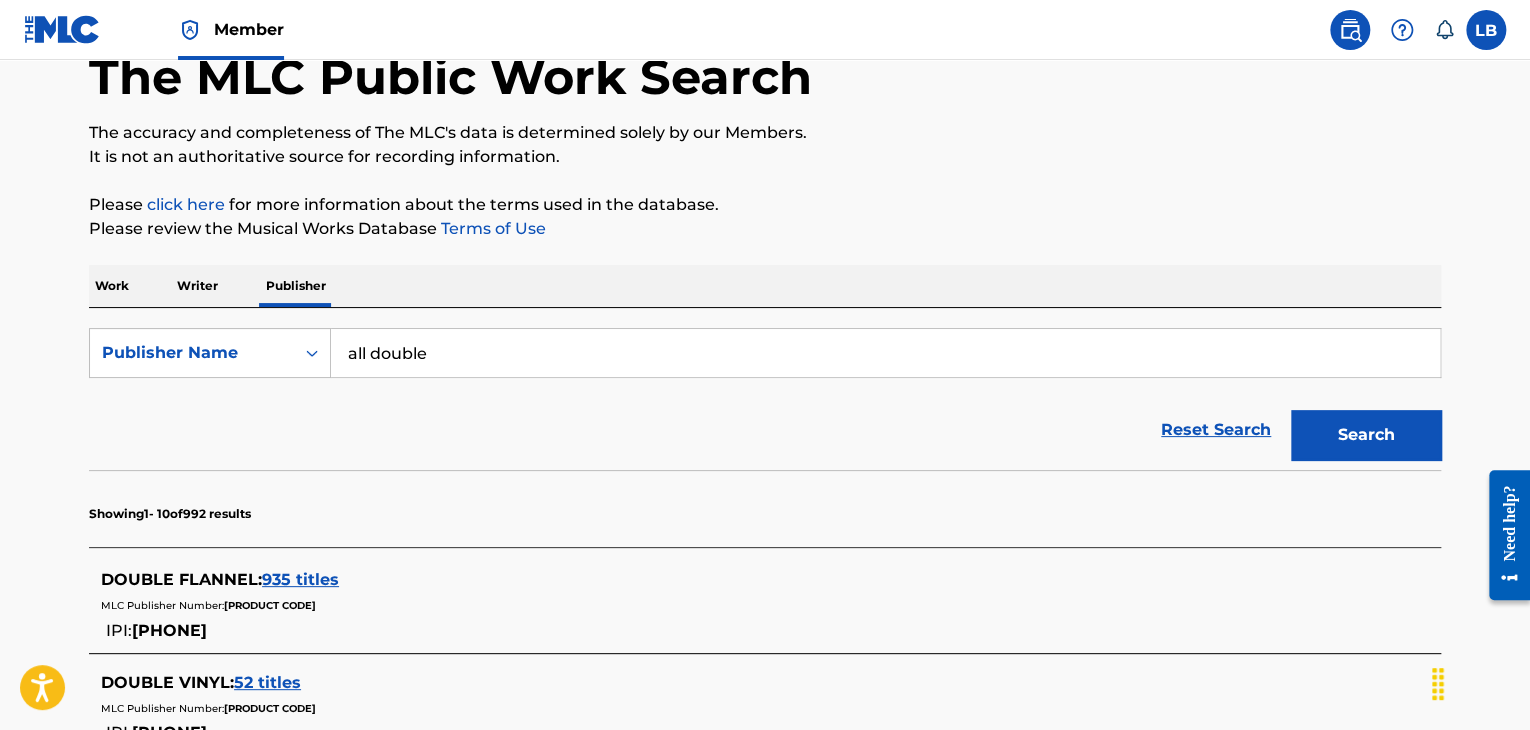 scroll, scrollTop: 0, scrollLeft: 0, axis: both 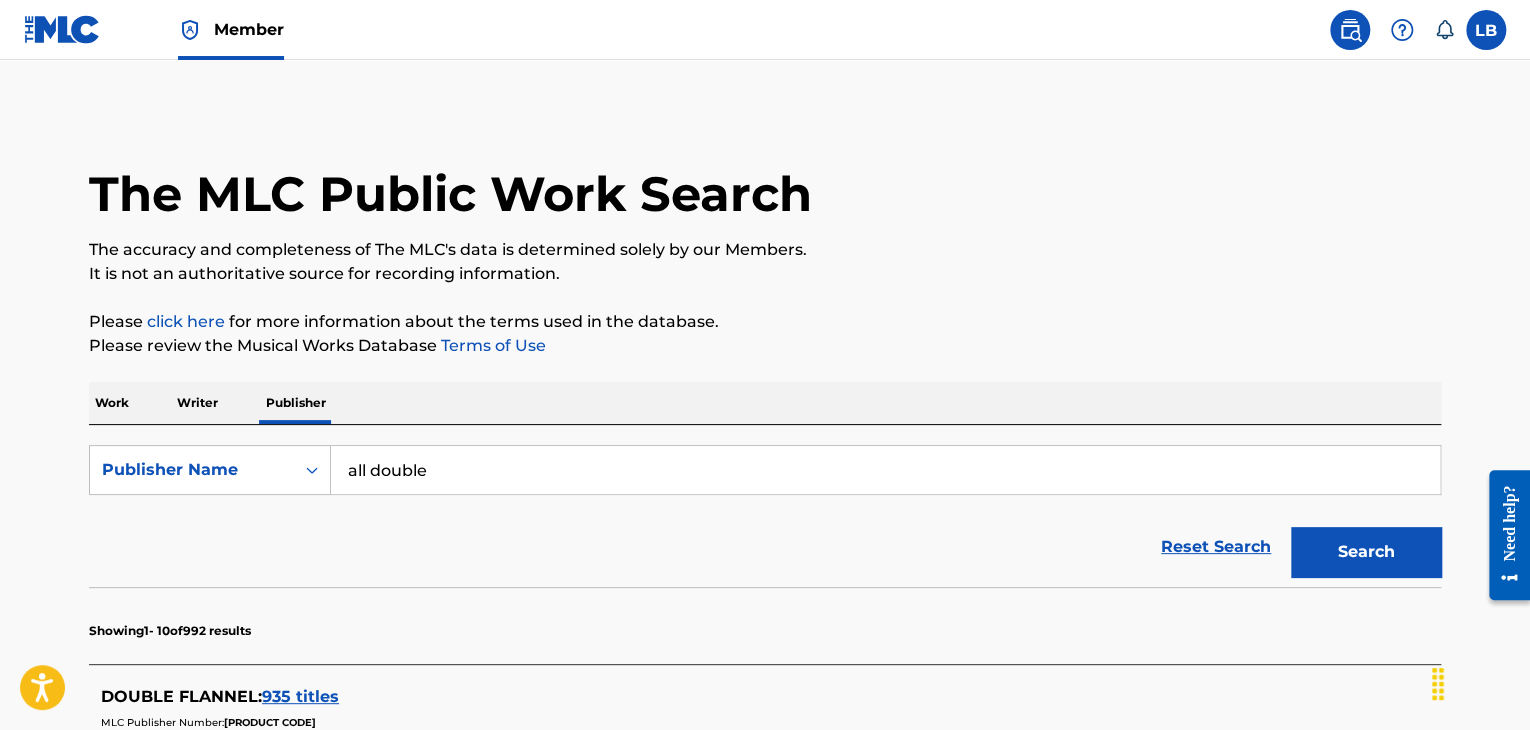 drag, startPoint x: 480, startPoint y: 472, endPoint x: 151, endPoint y: 366, distance: 345.65445 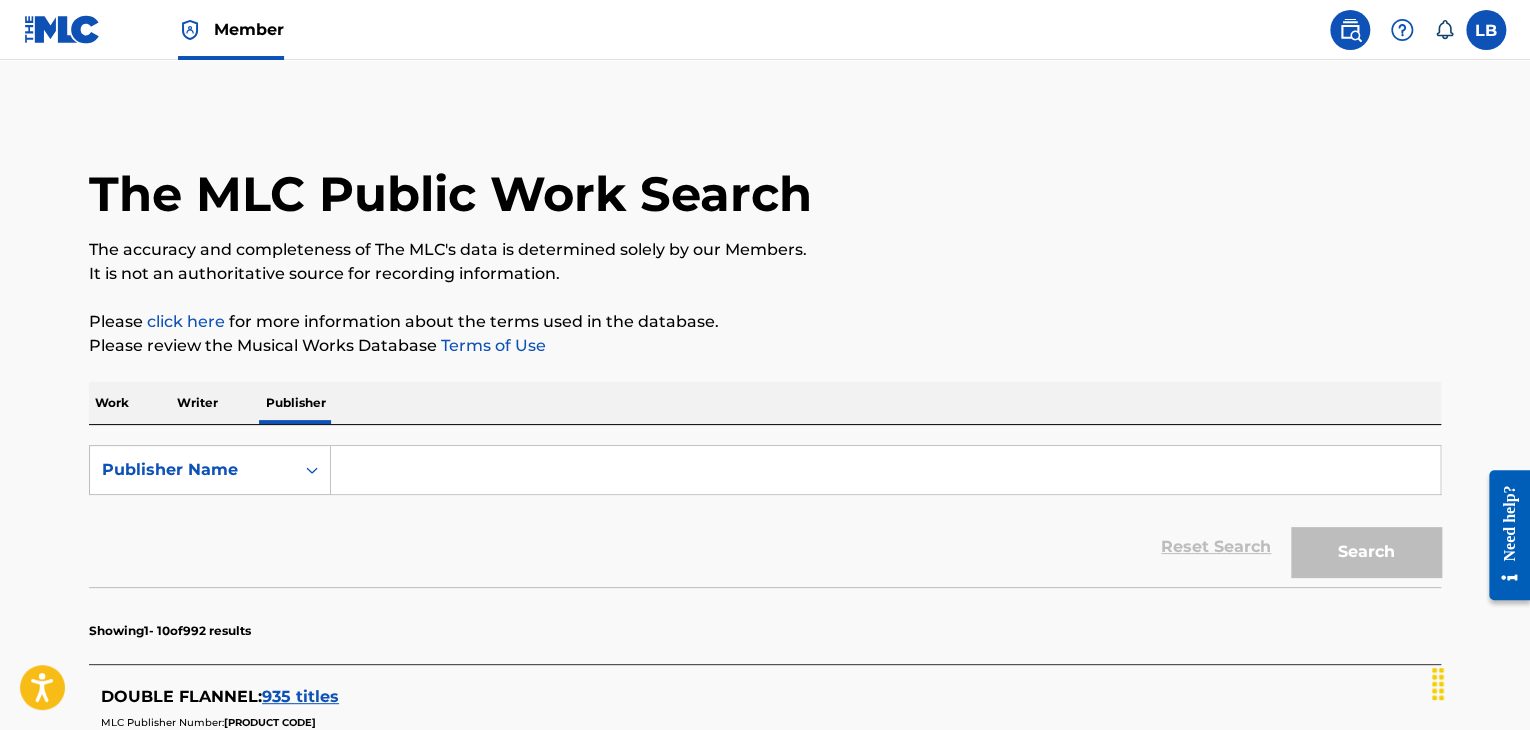 click at bounding box center [885, 470] 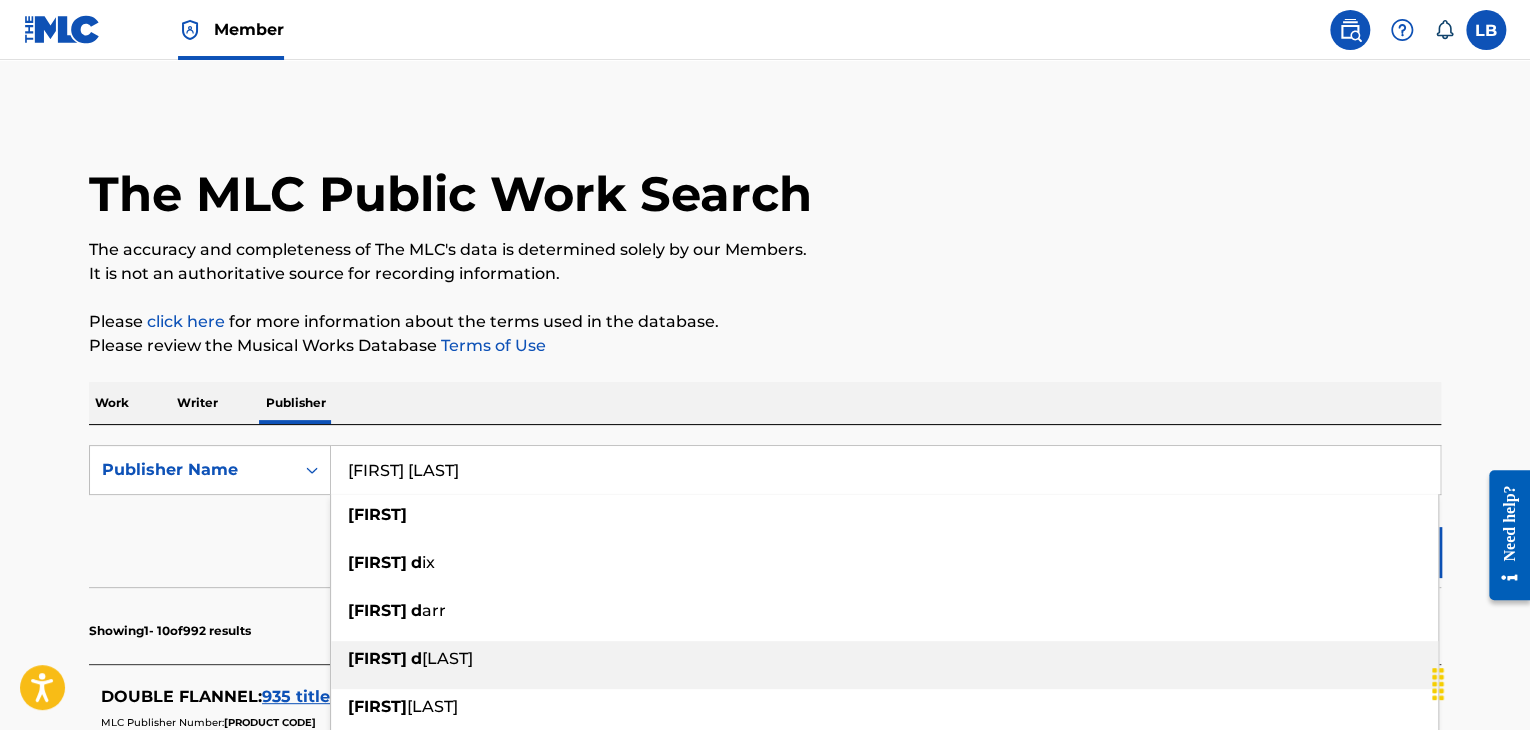 click on "[FIRST]   [LAST]" at bounding box center [884, 659] 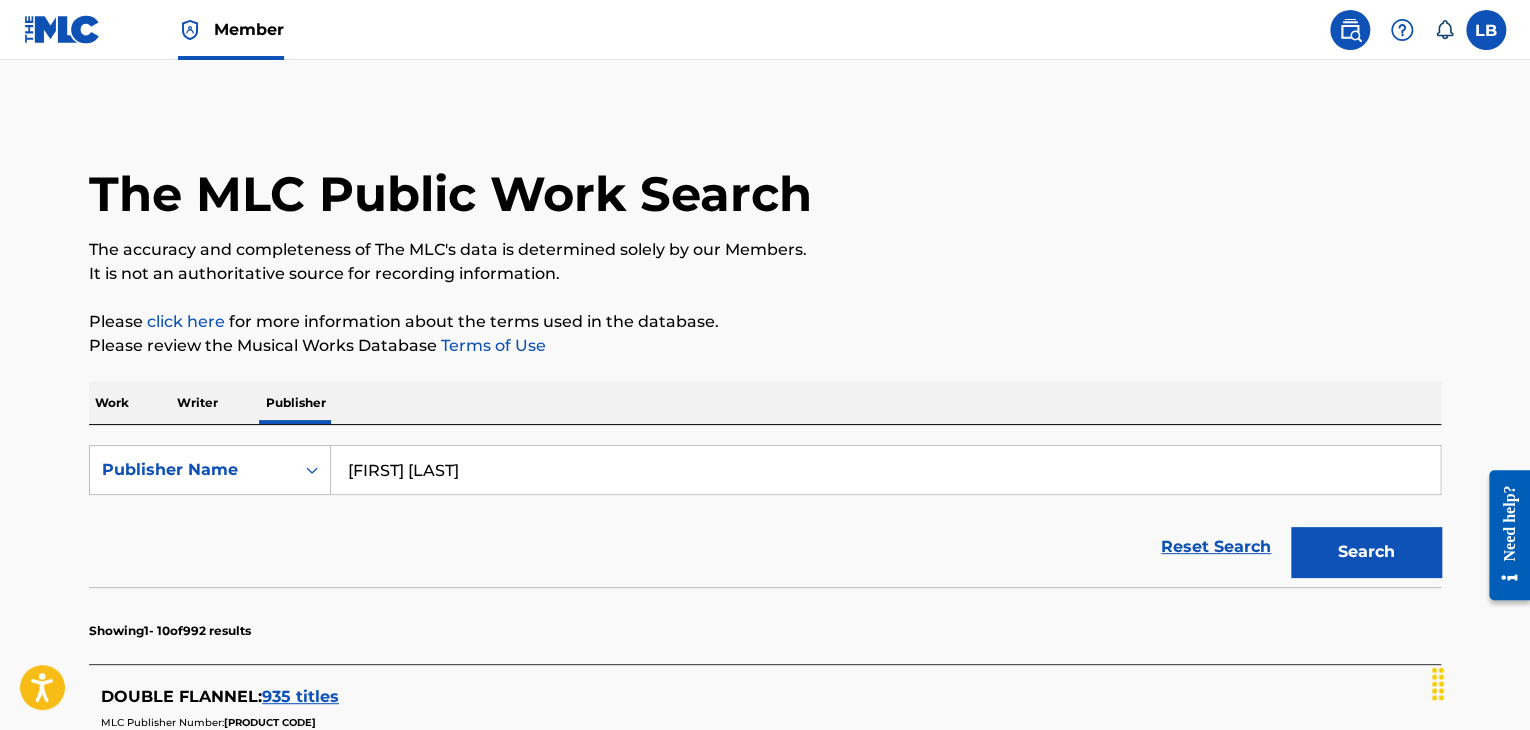 click on "Search" at bounding box center (1366, 552) 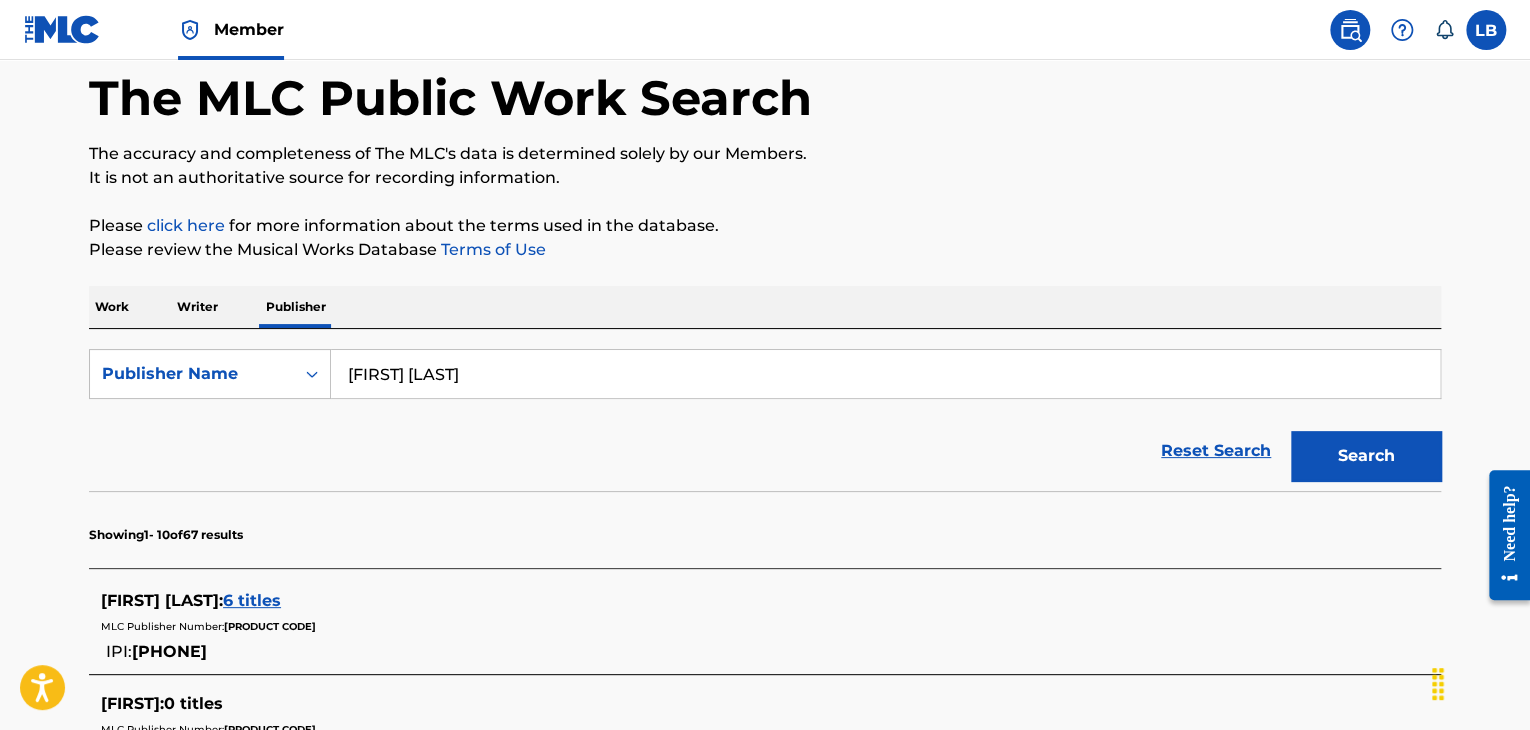 scroll, scrollTop: 136, scrollLeft: 0, axis: vertical 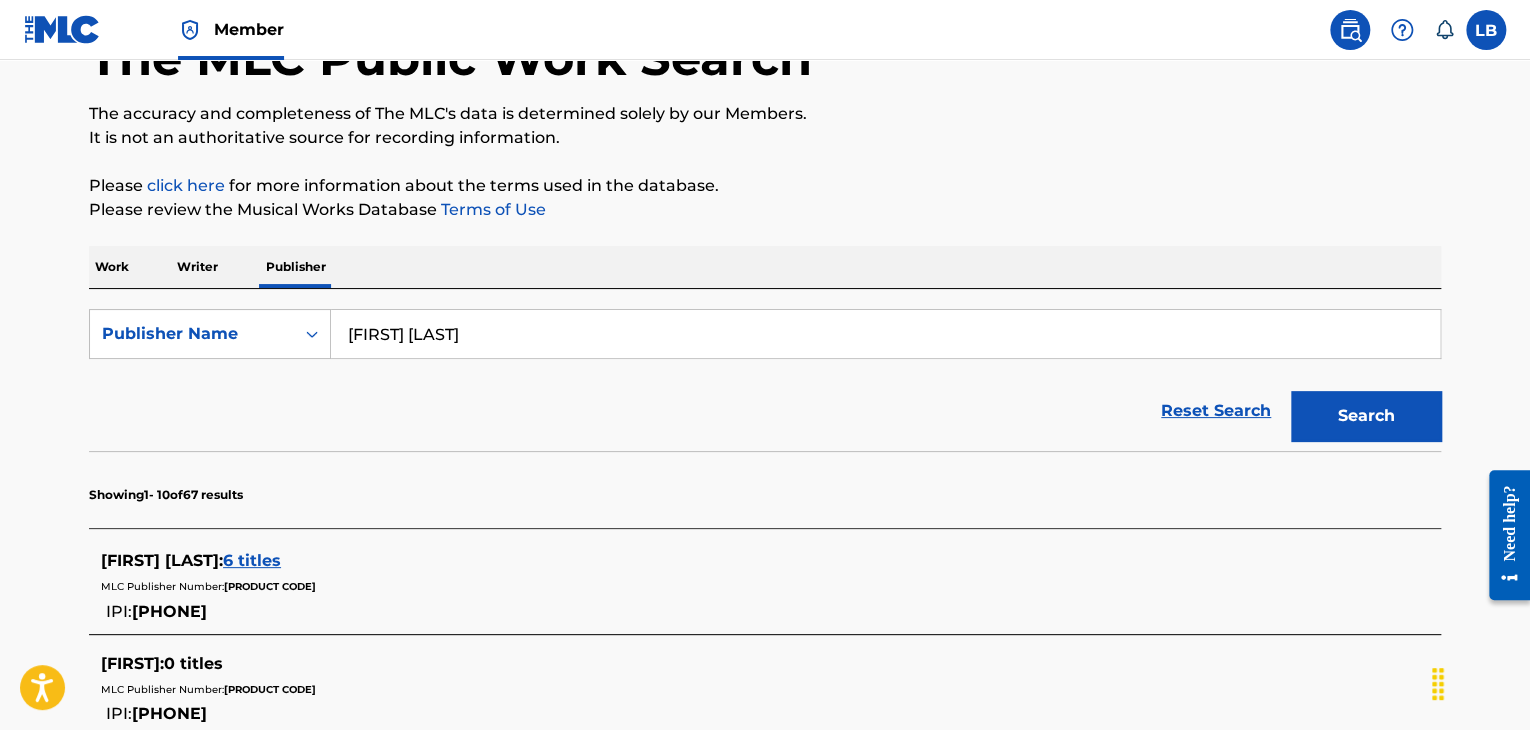 click on "6 titles" at bounding box center (252, 560) 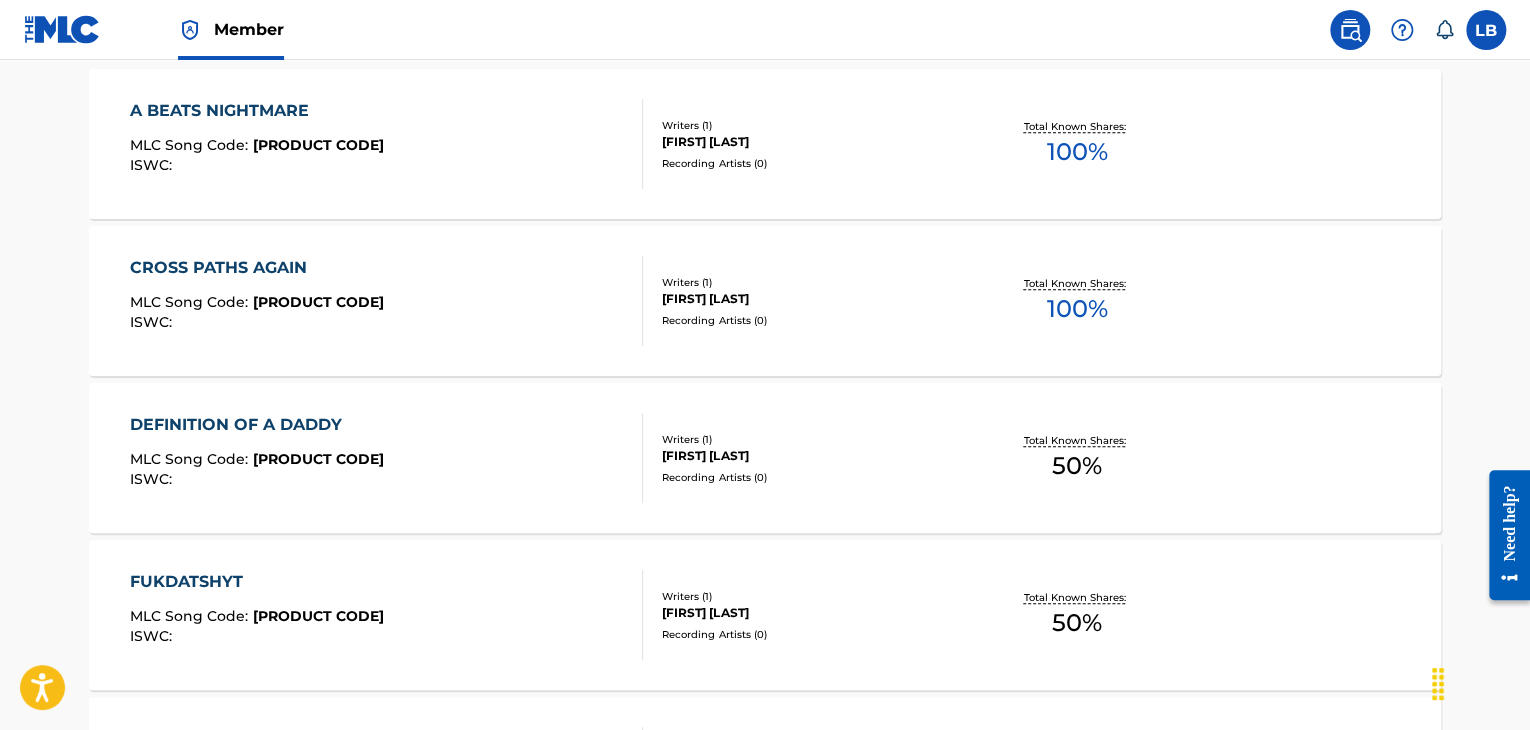 scroll, scrollTop: 692, scrollLeft: 0, axis: vertical 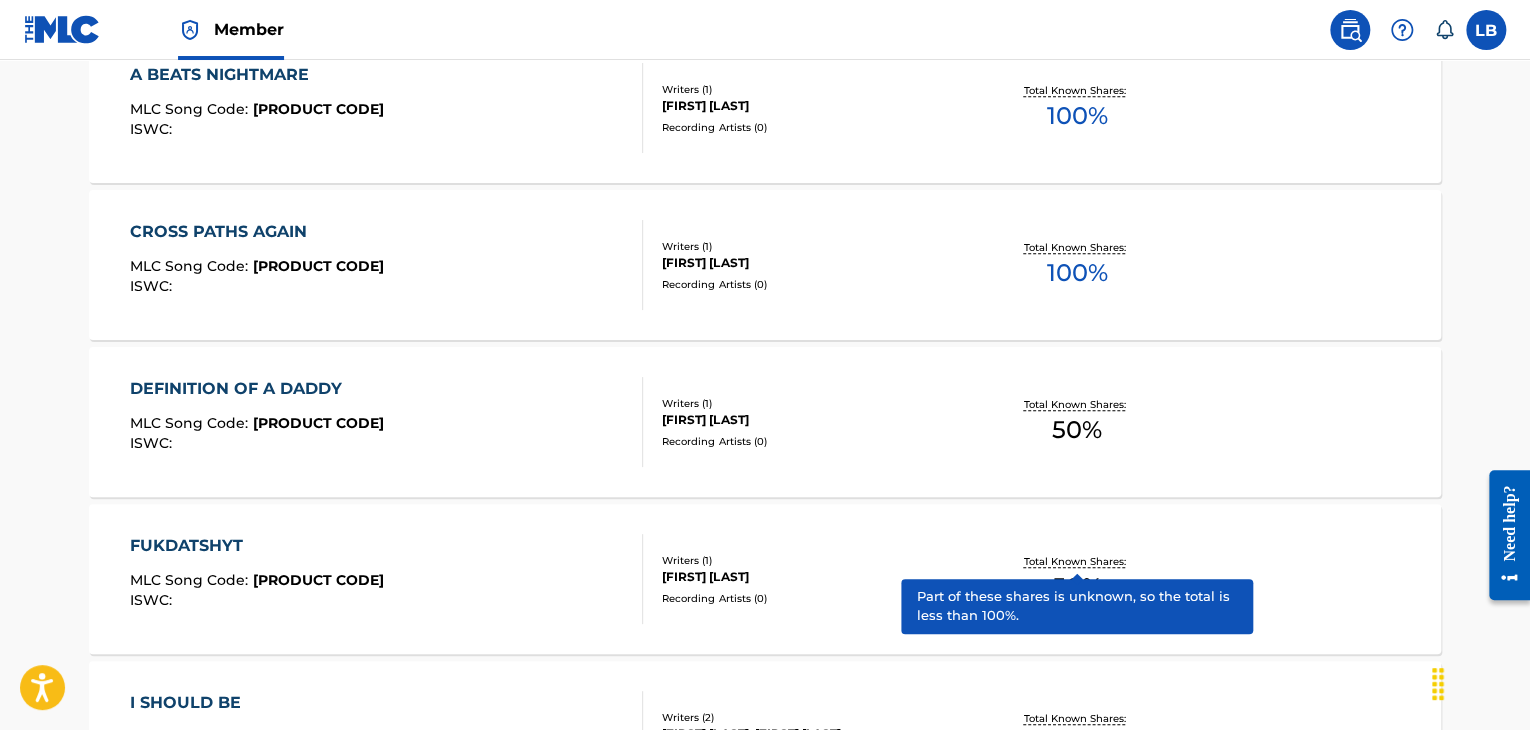 click on "DEFINITION OF A DADDY" at bounding box center [257, 389] 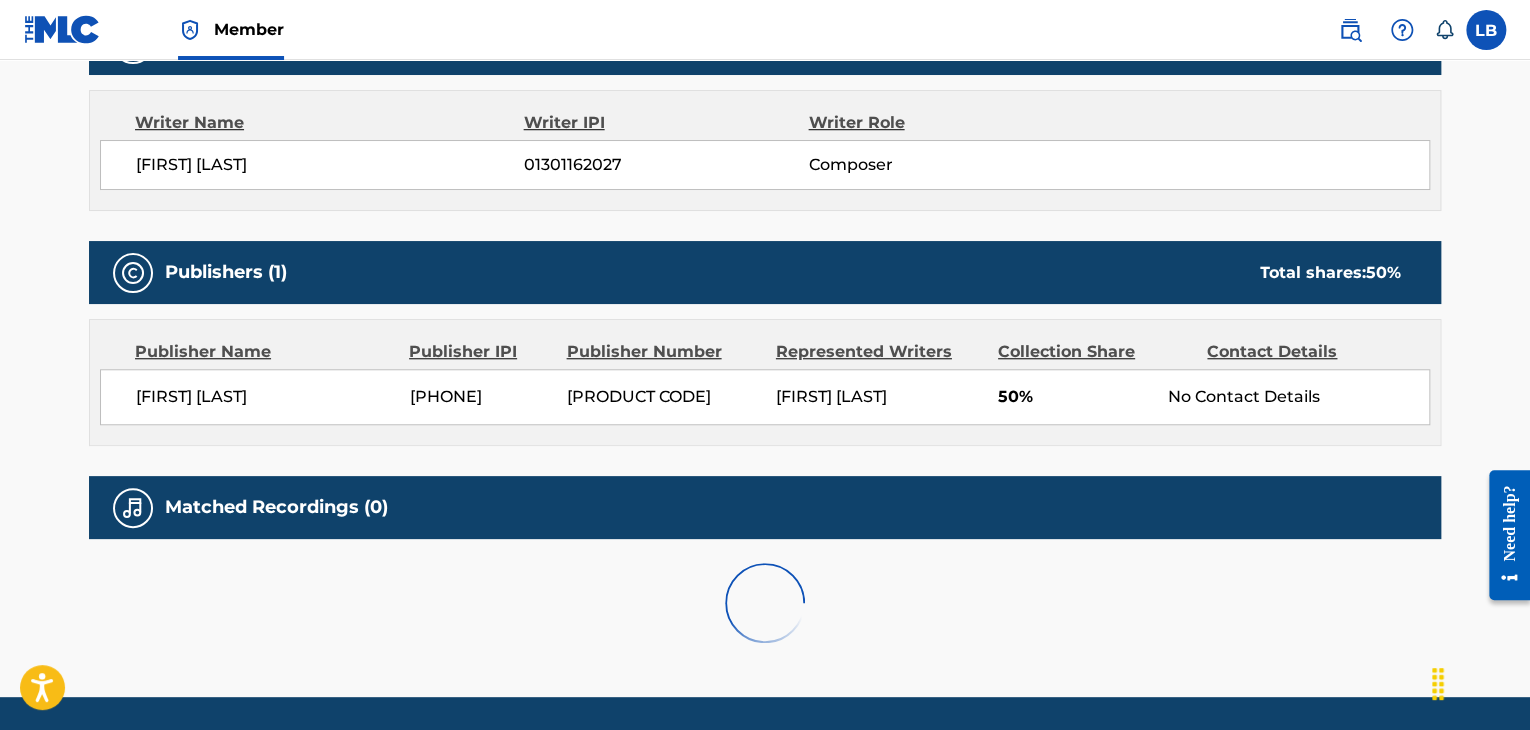 scroll, scrollTop: 0, scrollLeft: 0, axis: both 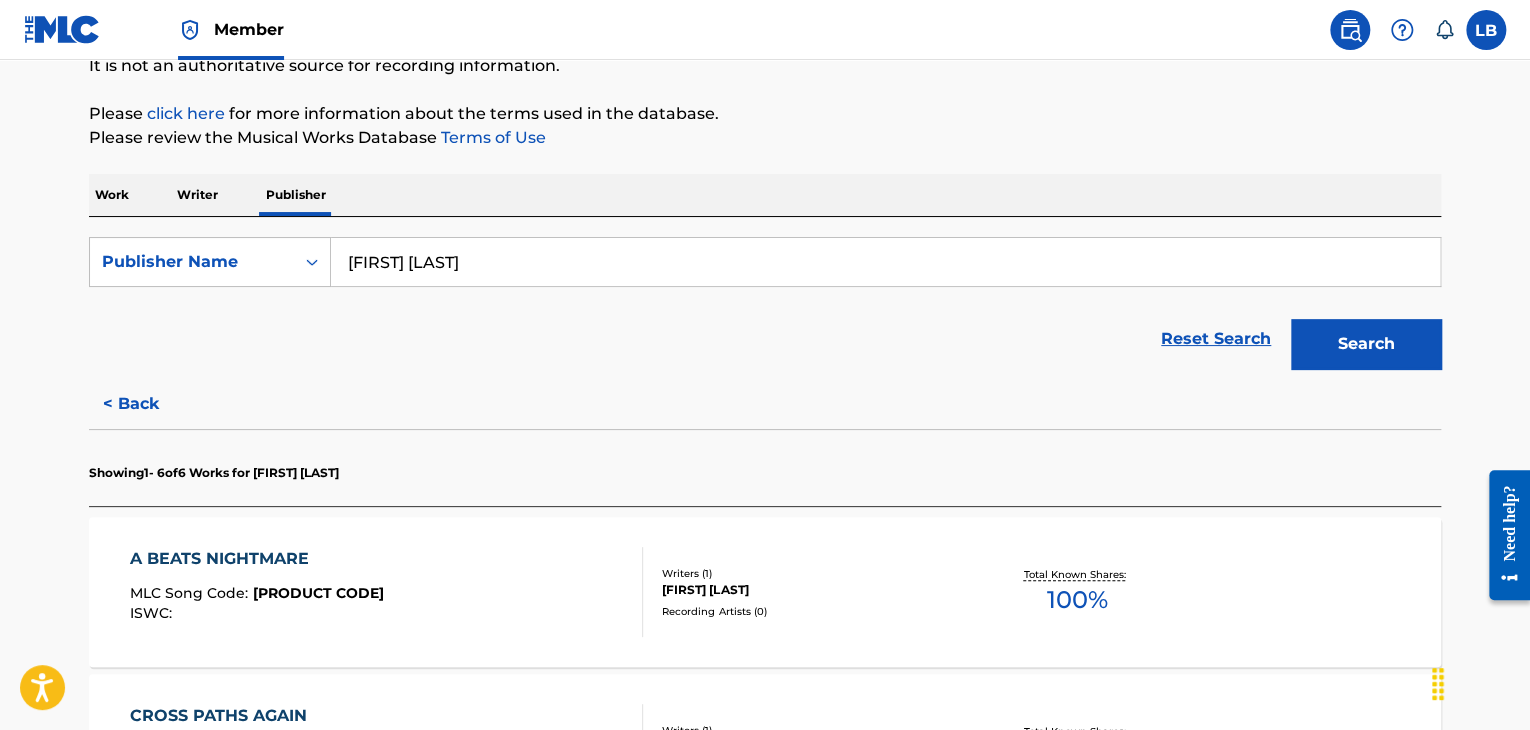 click on "A BEATS NIGHTMARE" at bounding box center [257, 559] 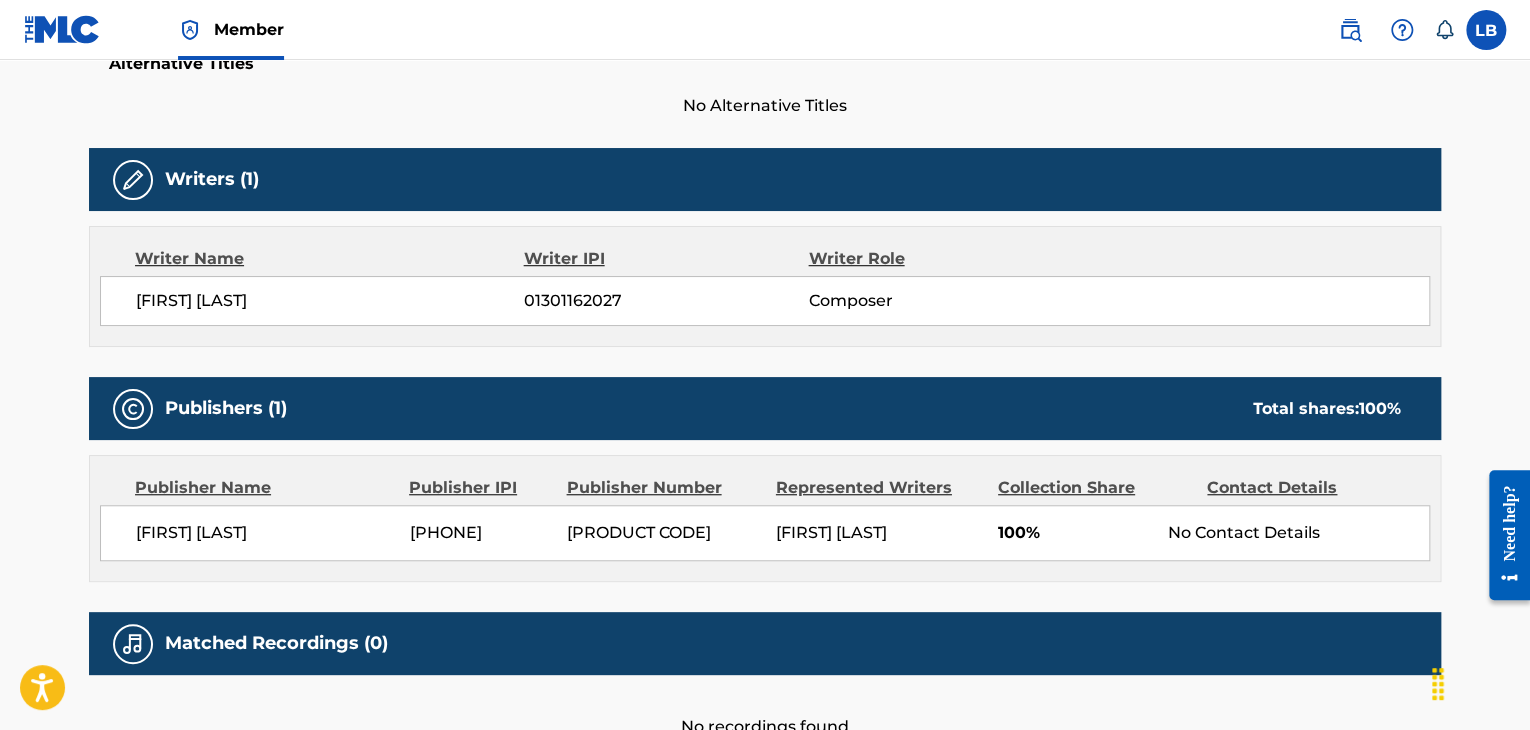 scroll, scrollTop: 504, scrollLeft: 0, axis: vertical 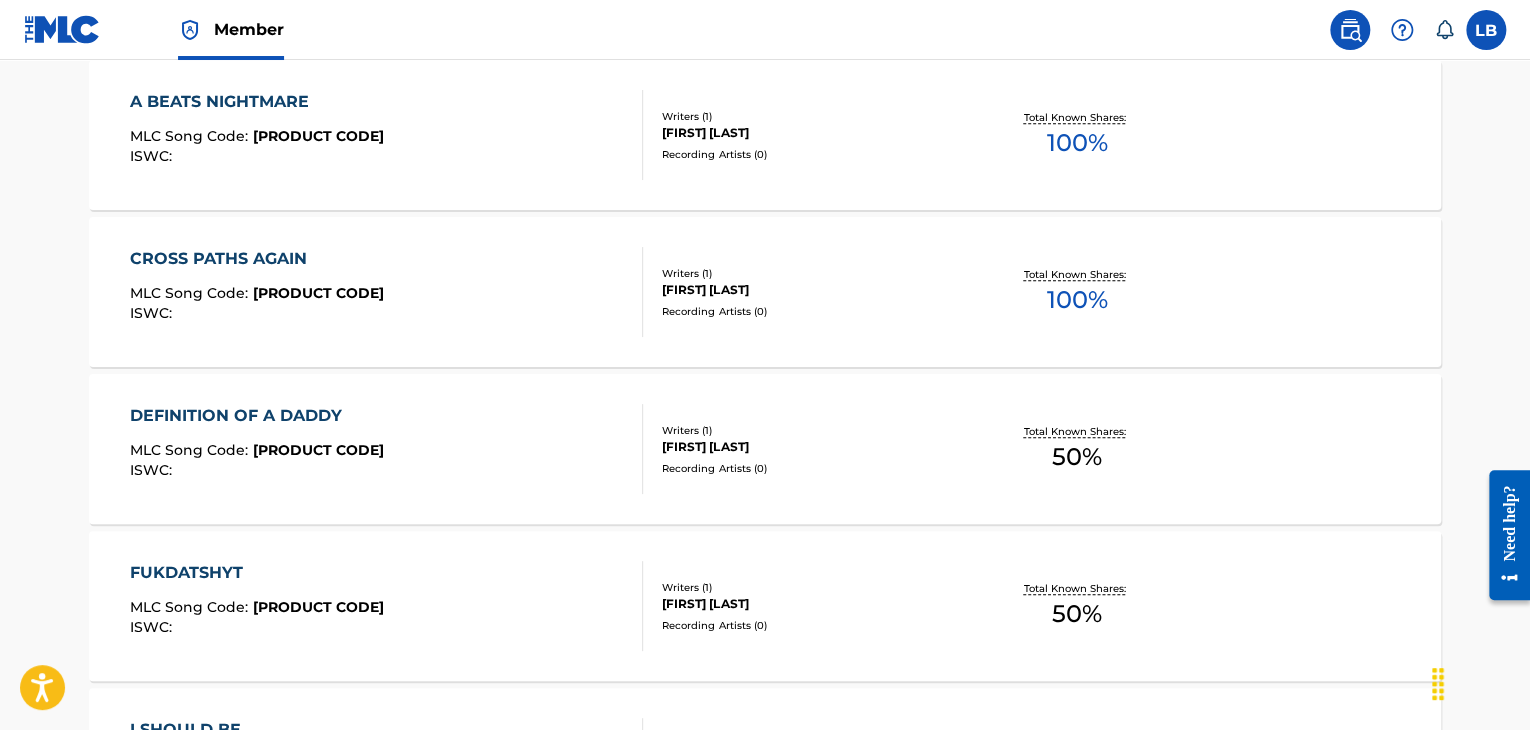 click on "FUKDATSHYT" at bounding box center (257, 573) 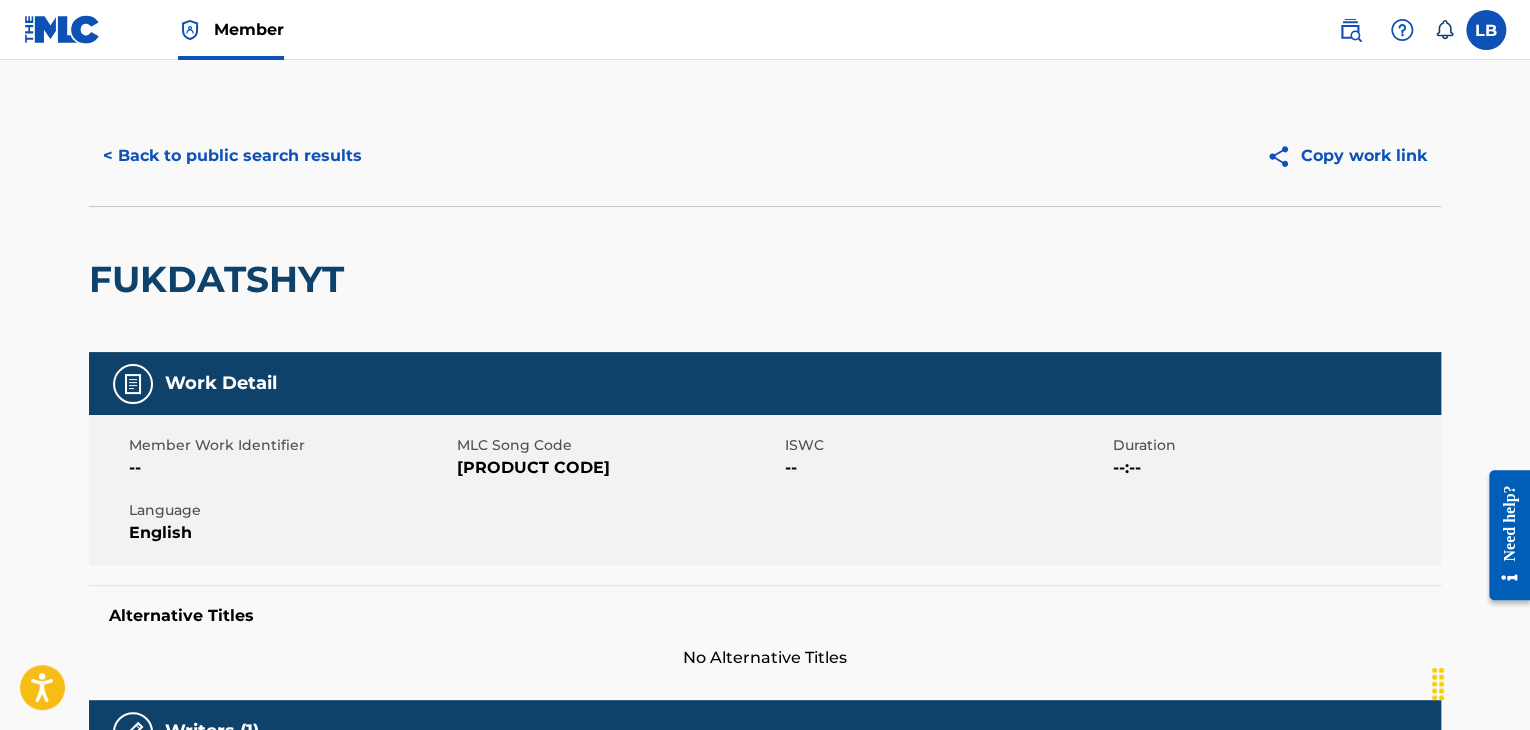 scroll, scrollTop: 0, scrollLeft: 0, axis: both 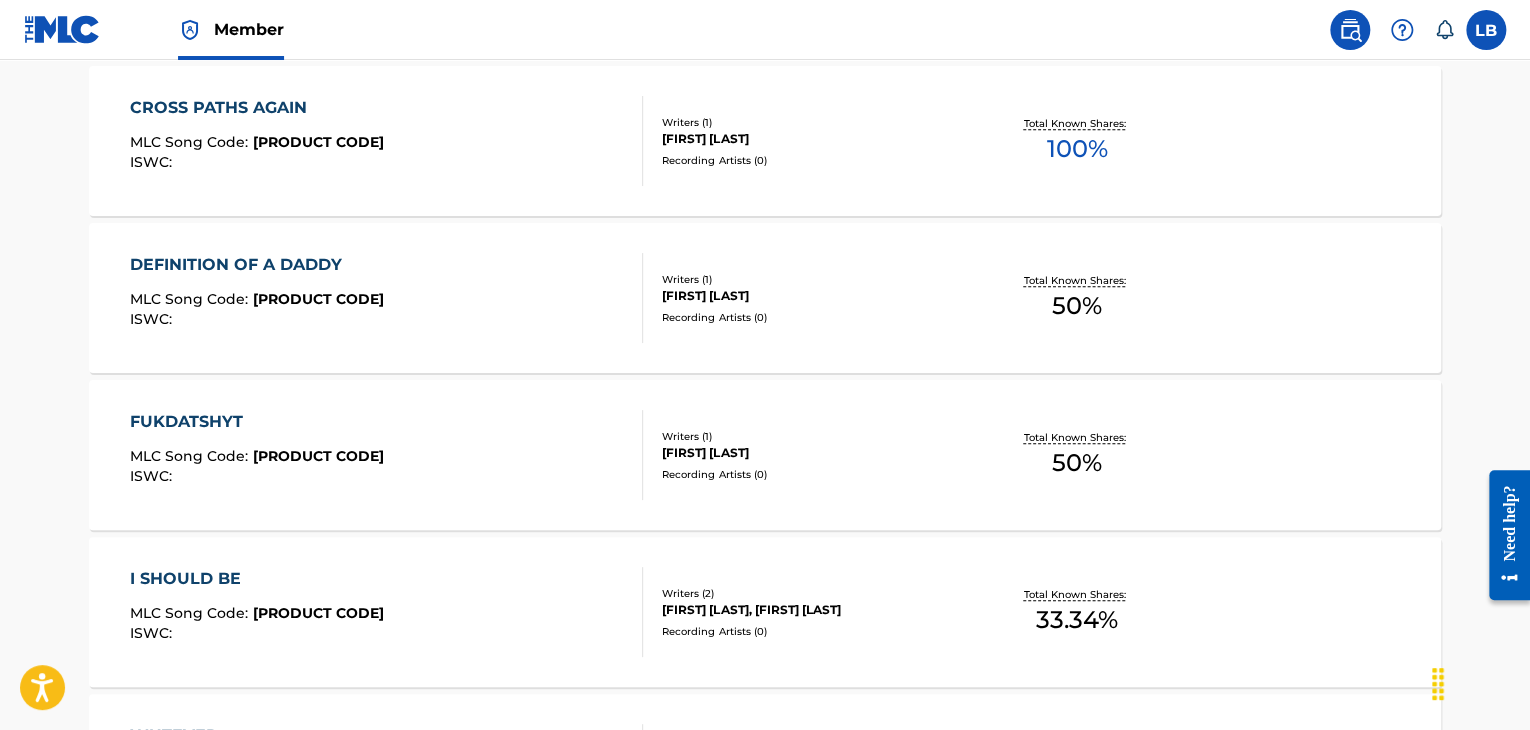 click on "I SHOULD BE" at bounding box center [257, 579] 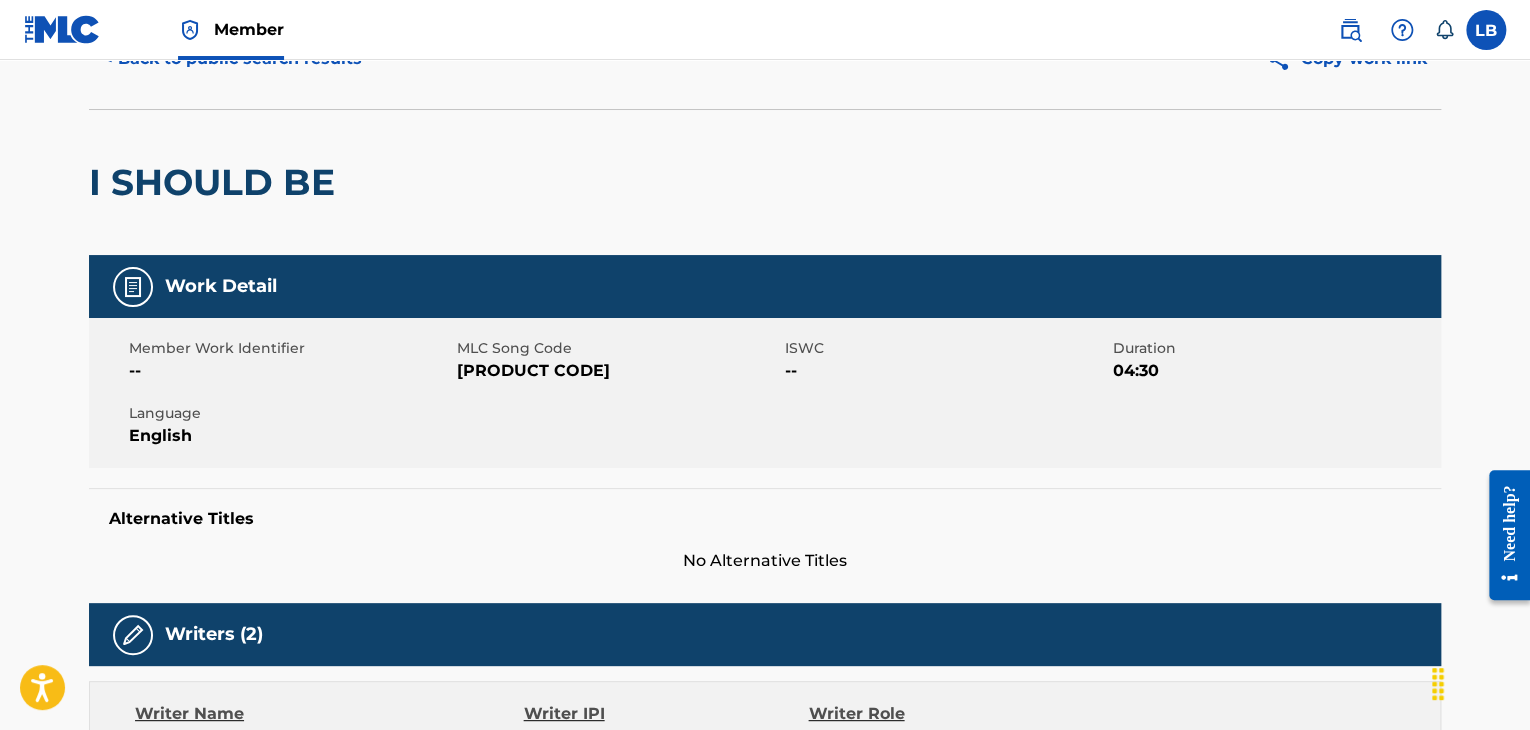 scroll, scrollTop: 71, scrollLeft: 0, axis: vertical 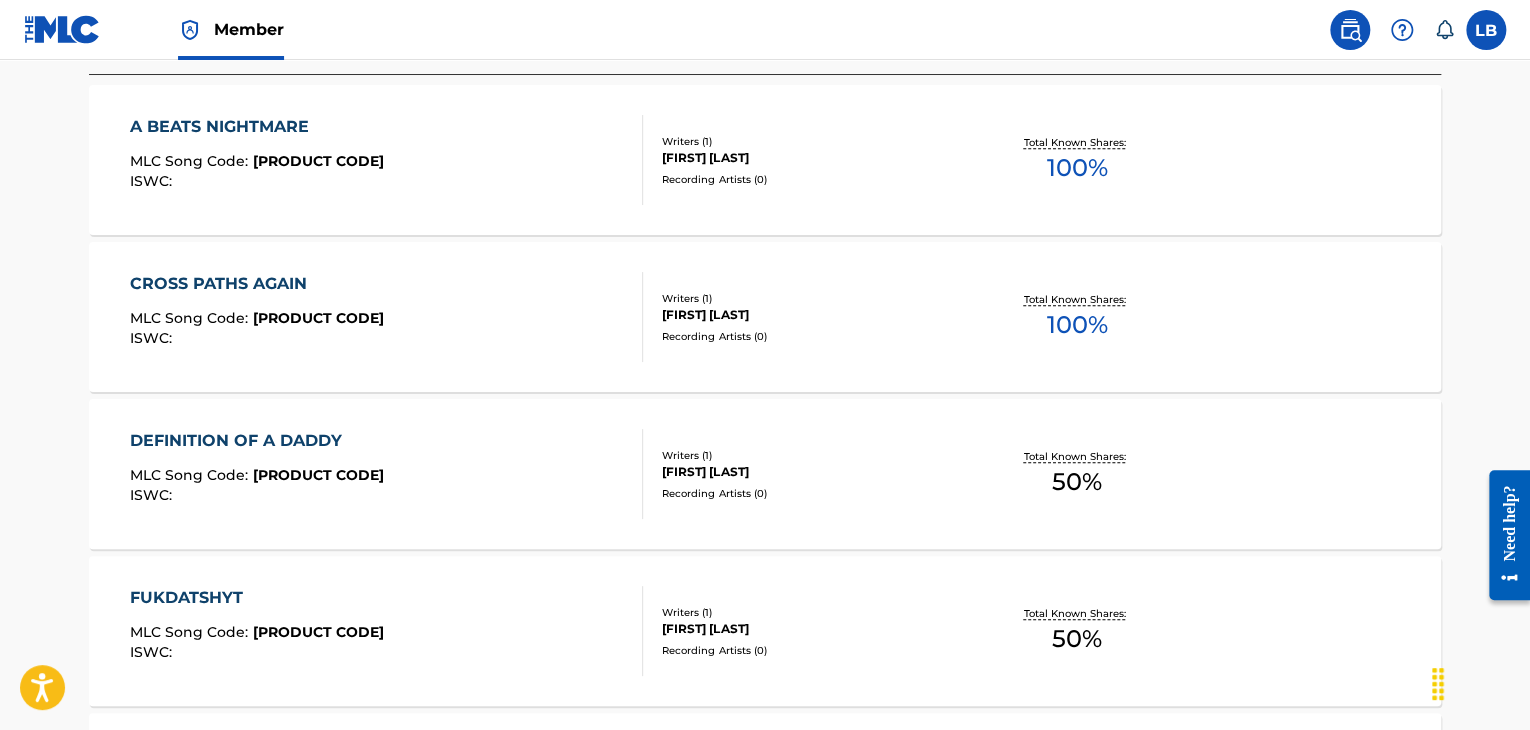 click on "CROSS PATHS AGAIN" at bounding box center (257, 284) 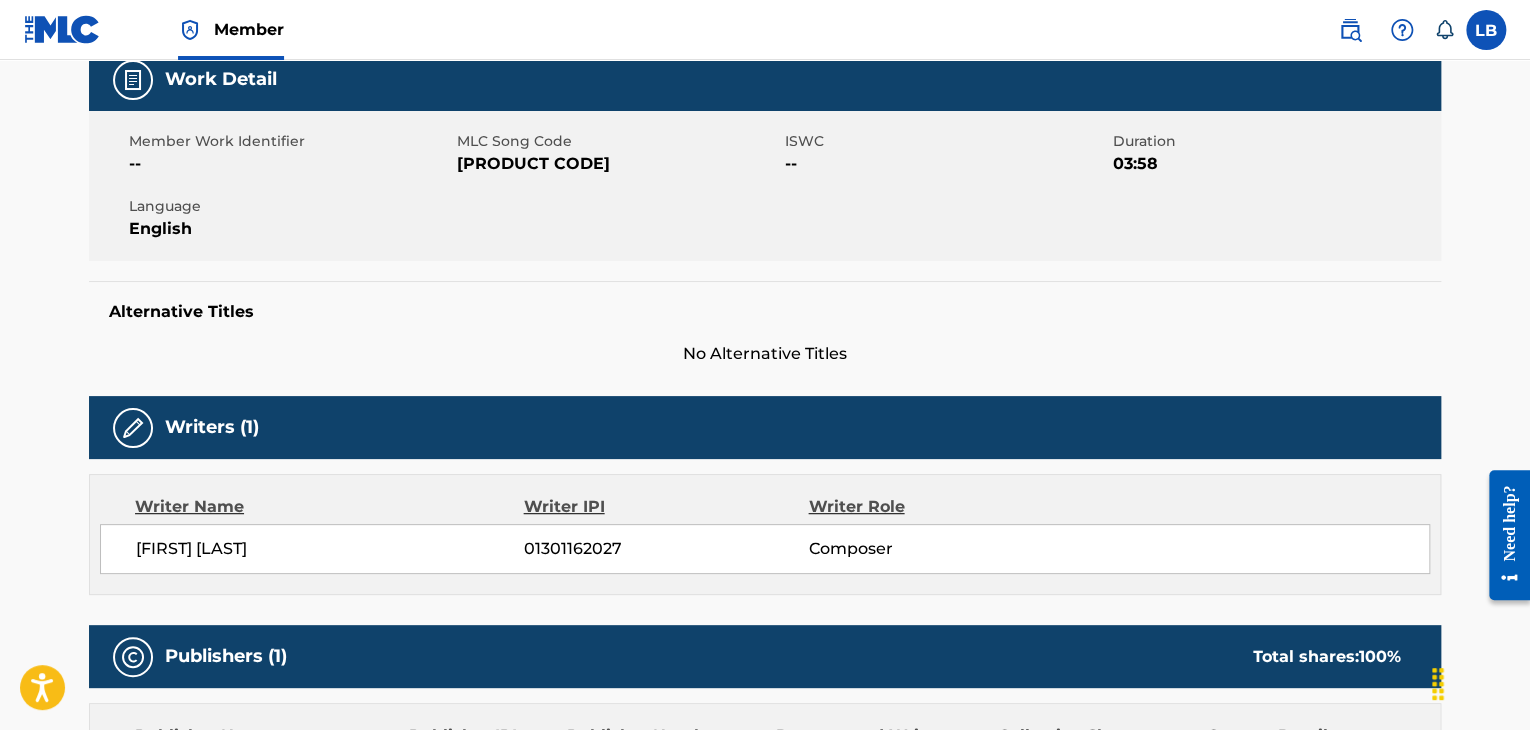 scroll, scrollTop: 0, scrollLeft: 0, axis: both 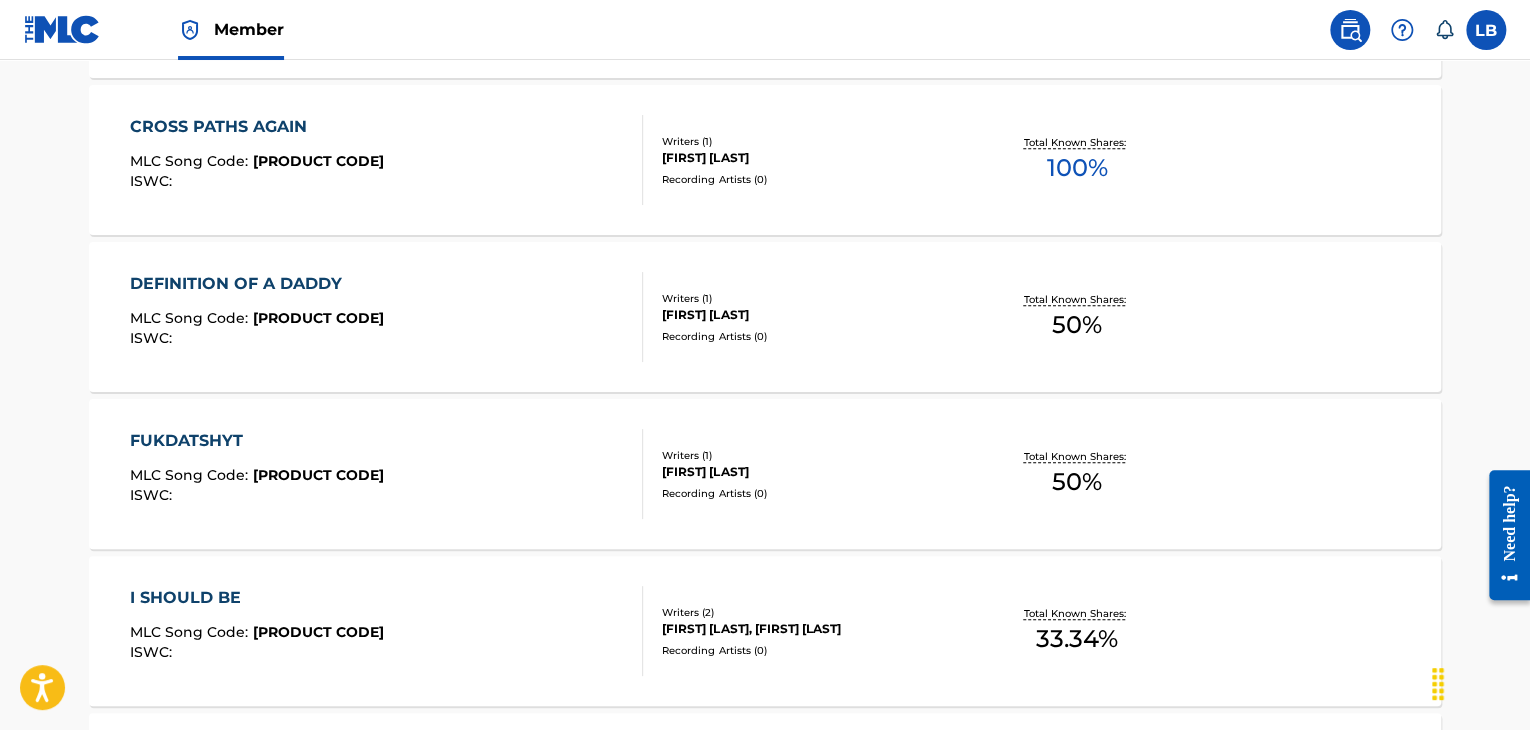 click on "CROSS PATHS AGAIN" at bounding box center [257, 127] 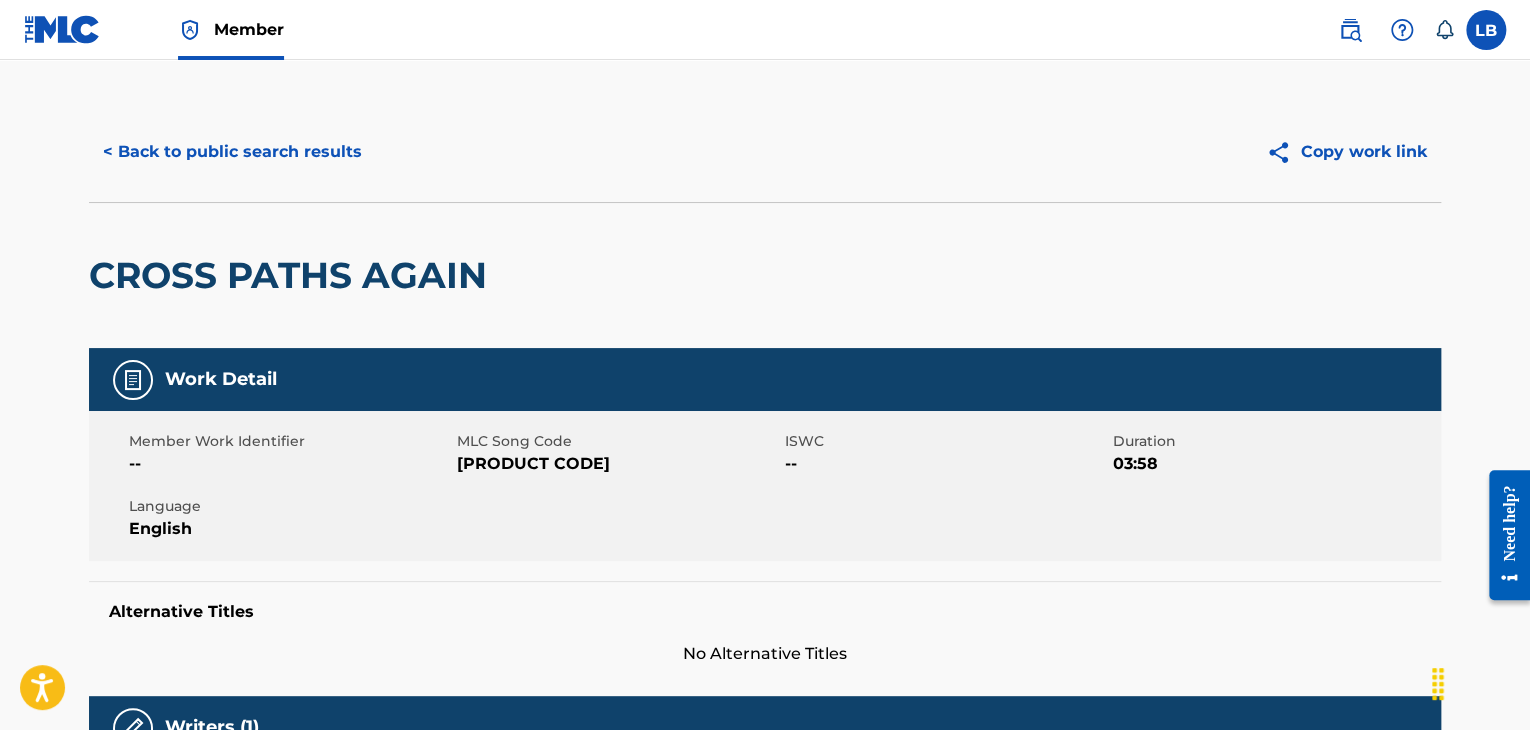 scroll, scrollTop: 0, scrollLeft: 0, axis: both 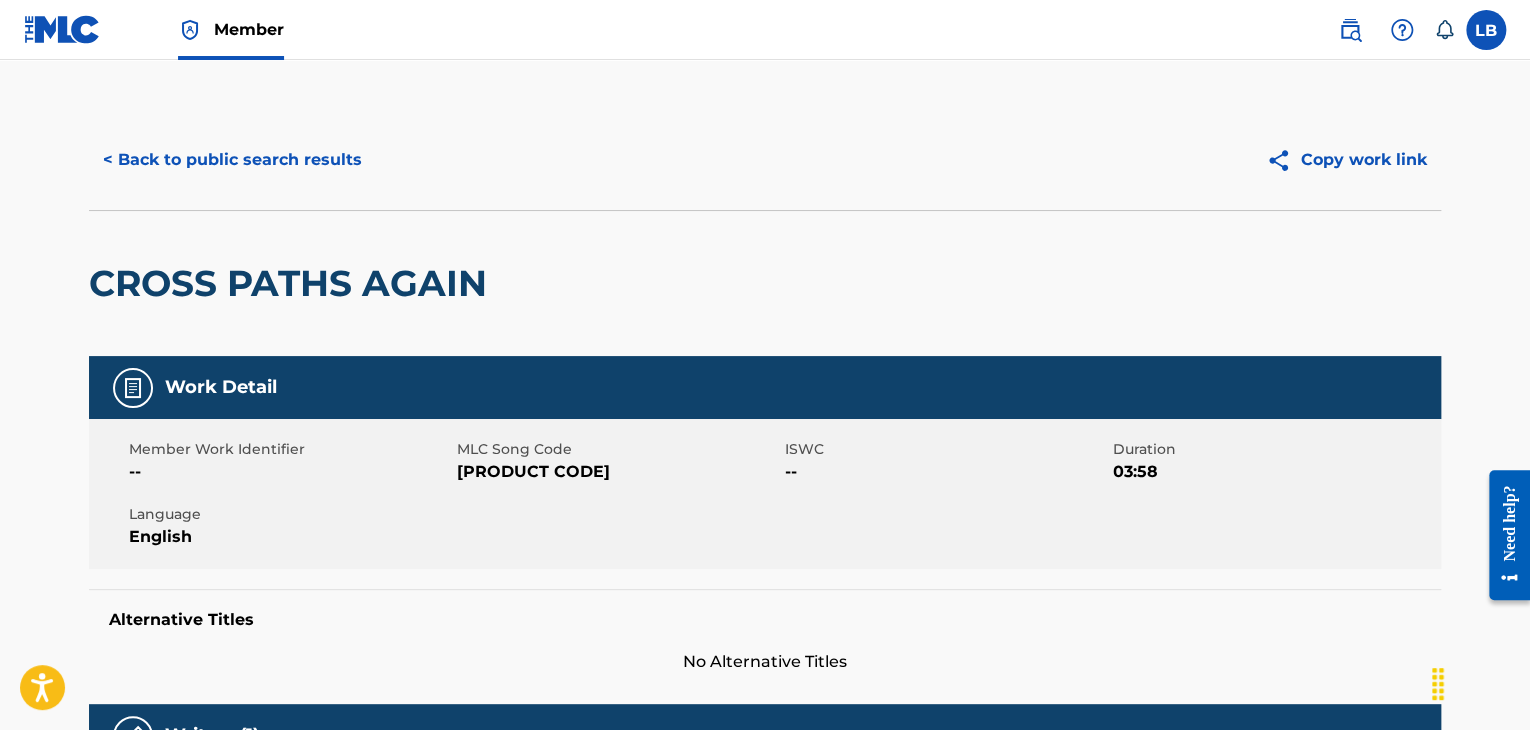 click at bounding box center [1486, 30] 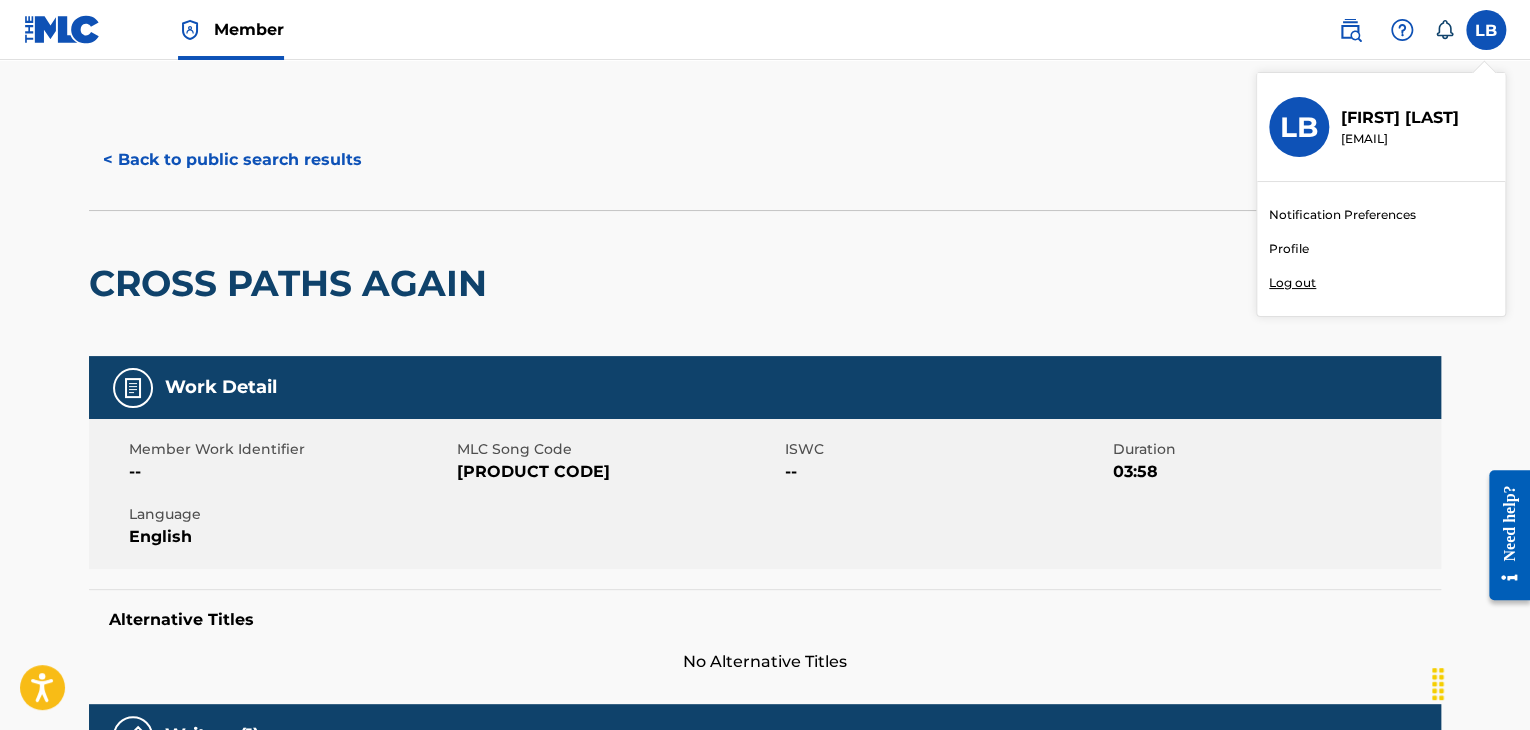 click on "Log out" at bounding box center [1292, 283] 